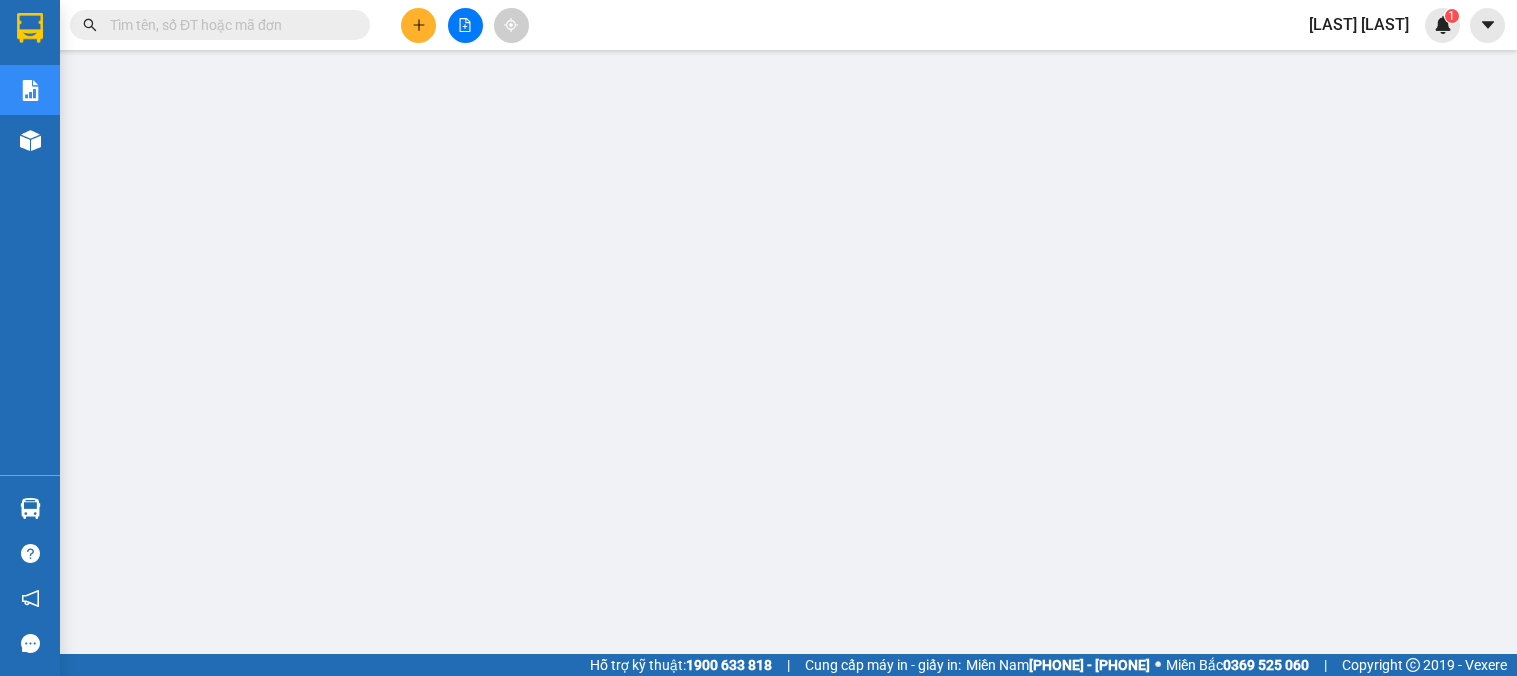 scroll, scrollTop: 0, scrollLeft: 0, axis: both 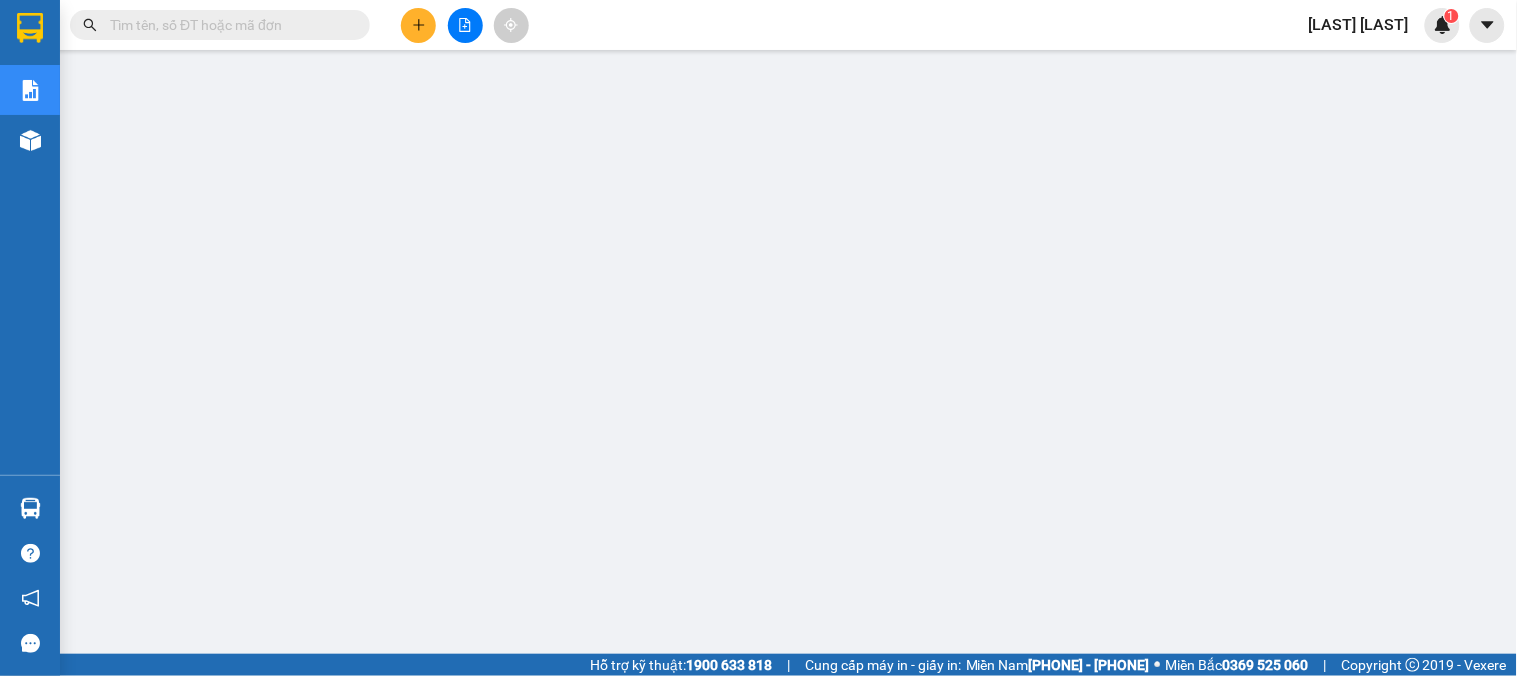 click 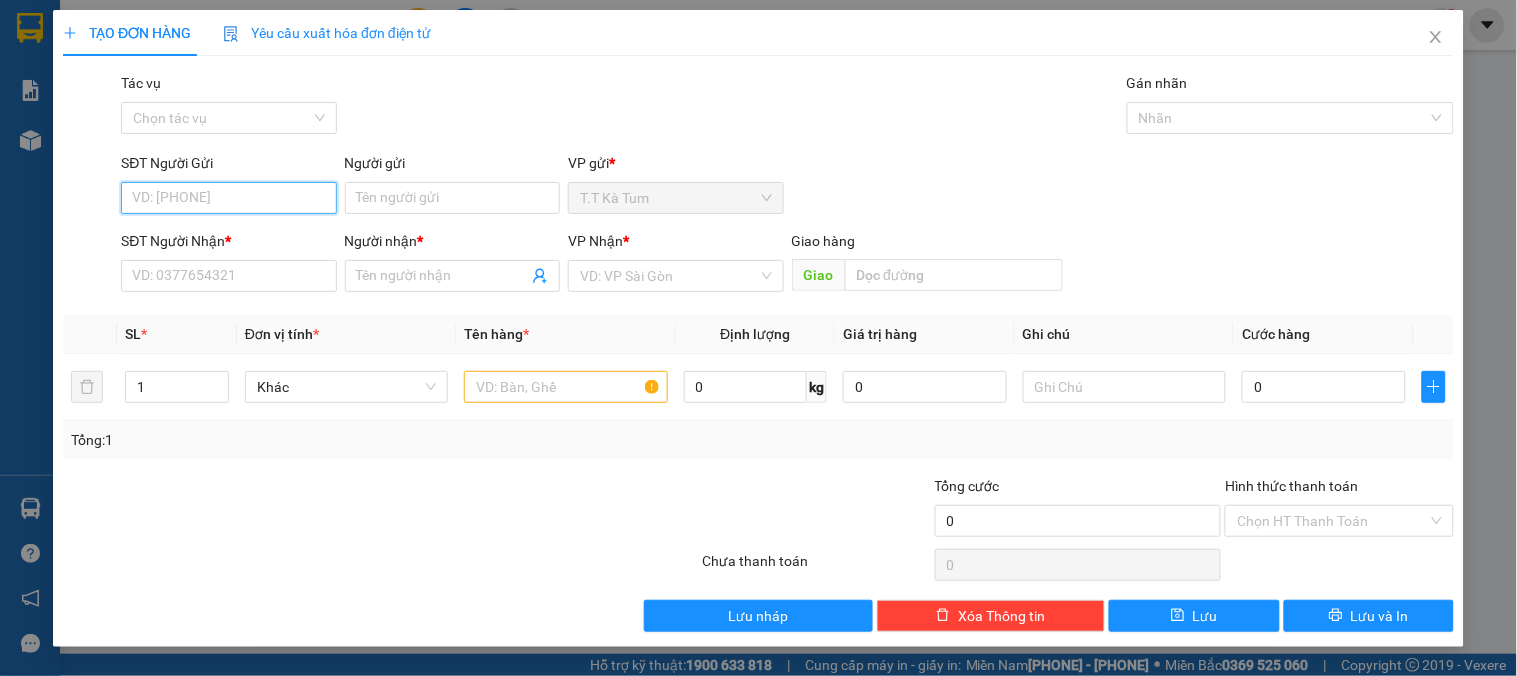 click on "SĐT Người Gửi" at bounding box center [228, 198] 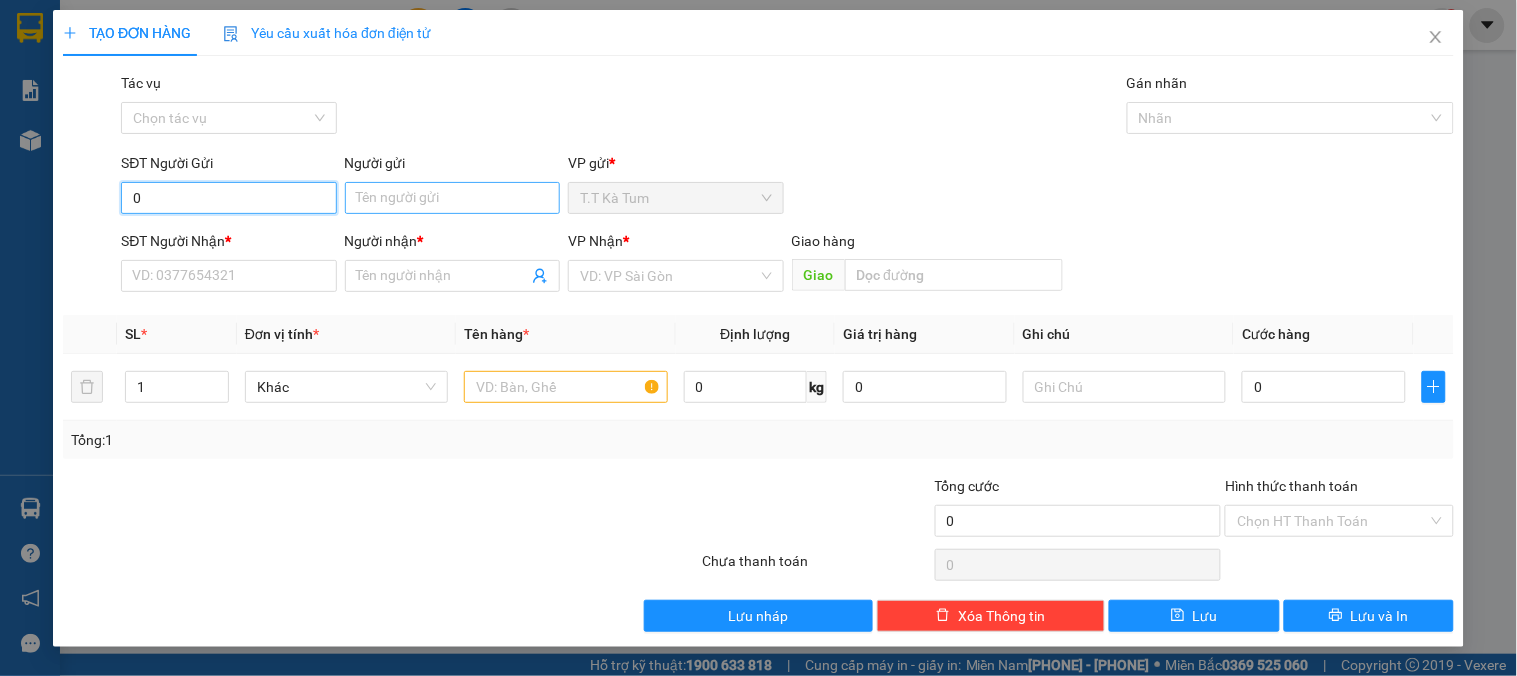 type on "0" 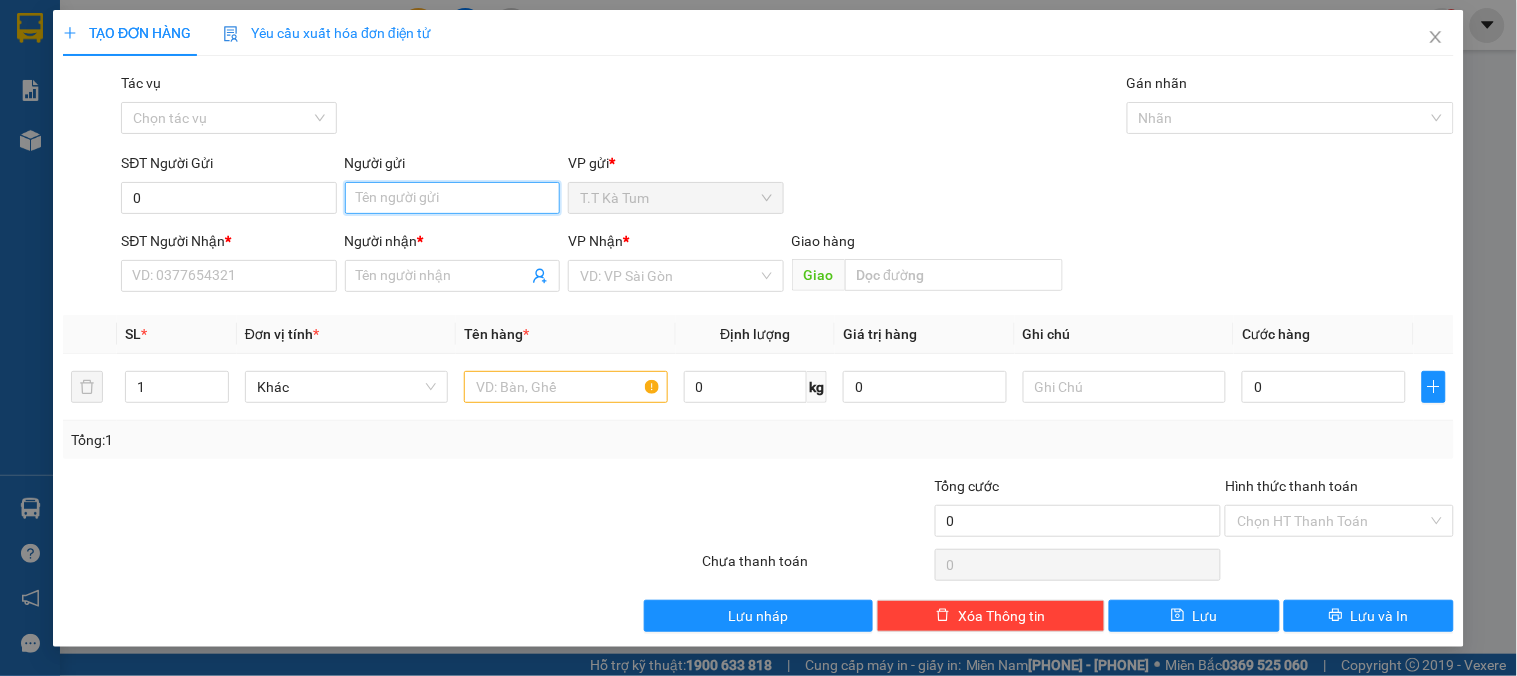 click on "Người gửi" at bounding box center [452, 198] 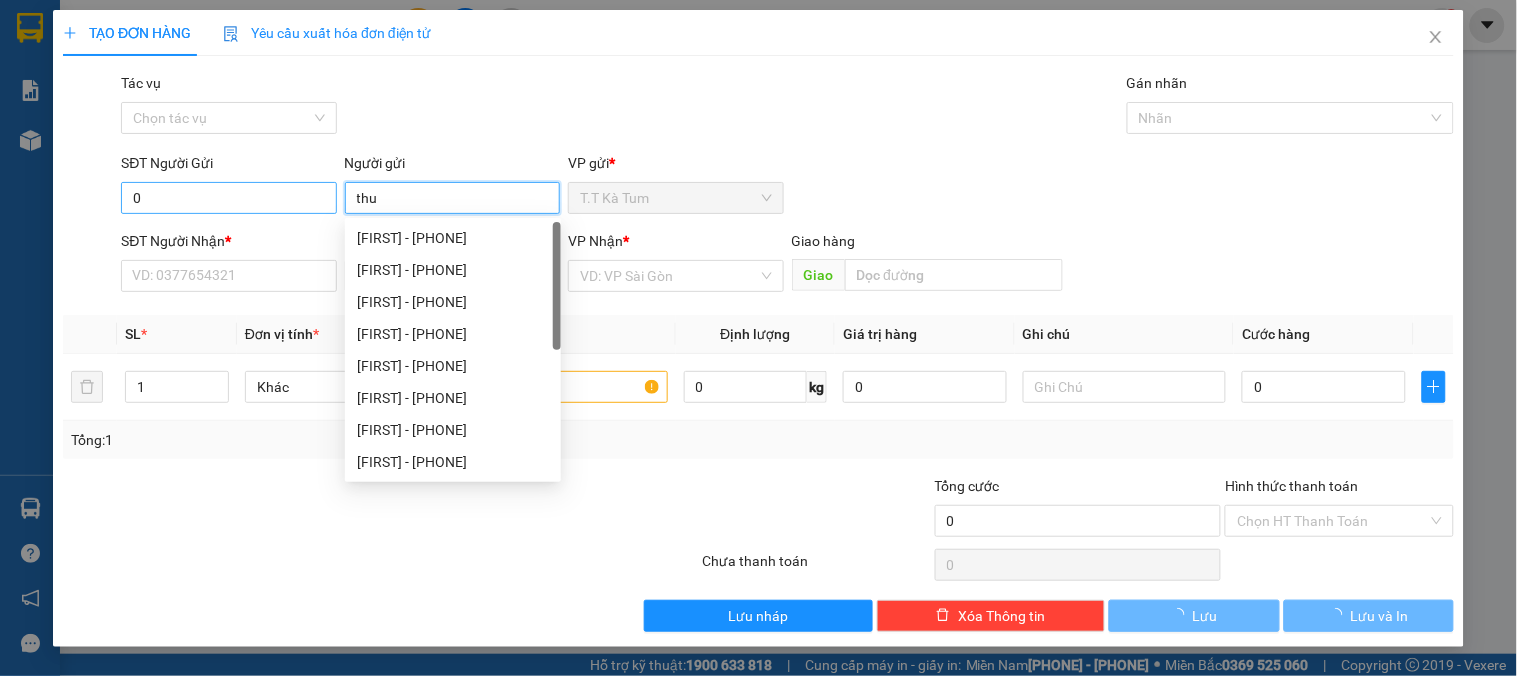 type on "thu" 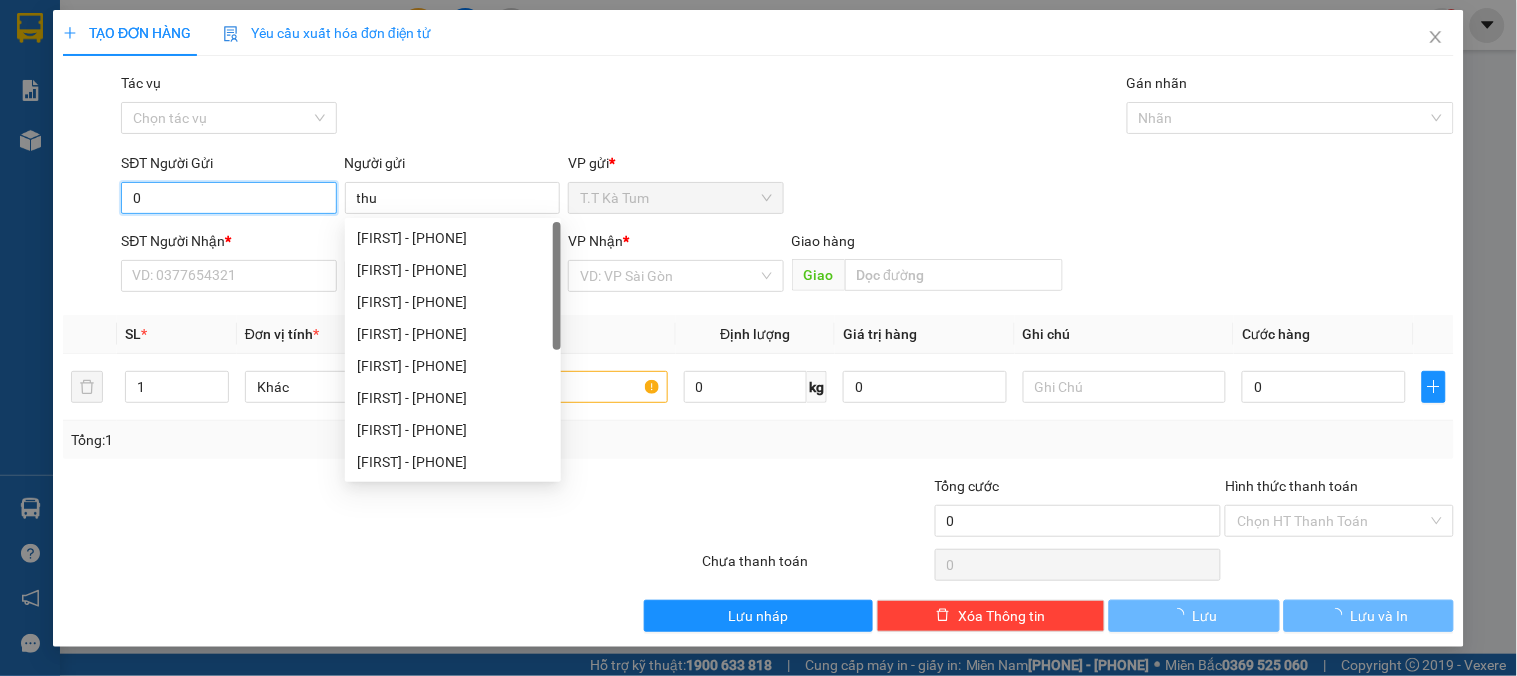 click on "0" at bounding box center [228, 198] 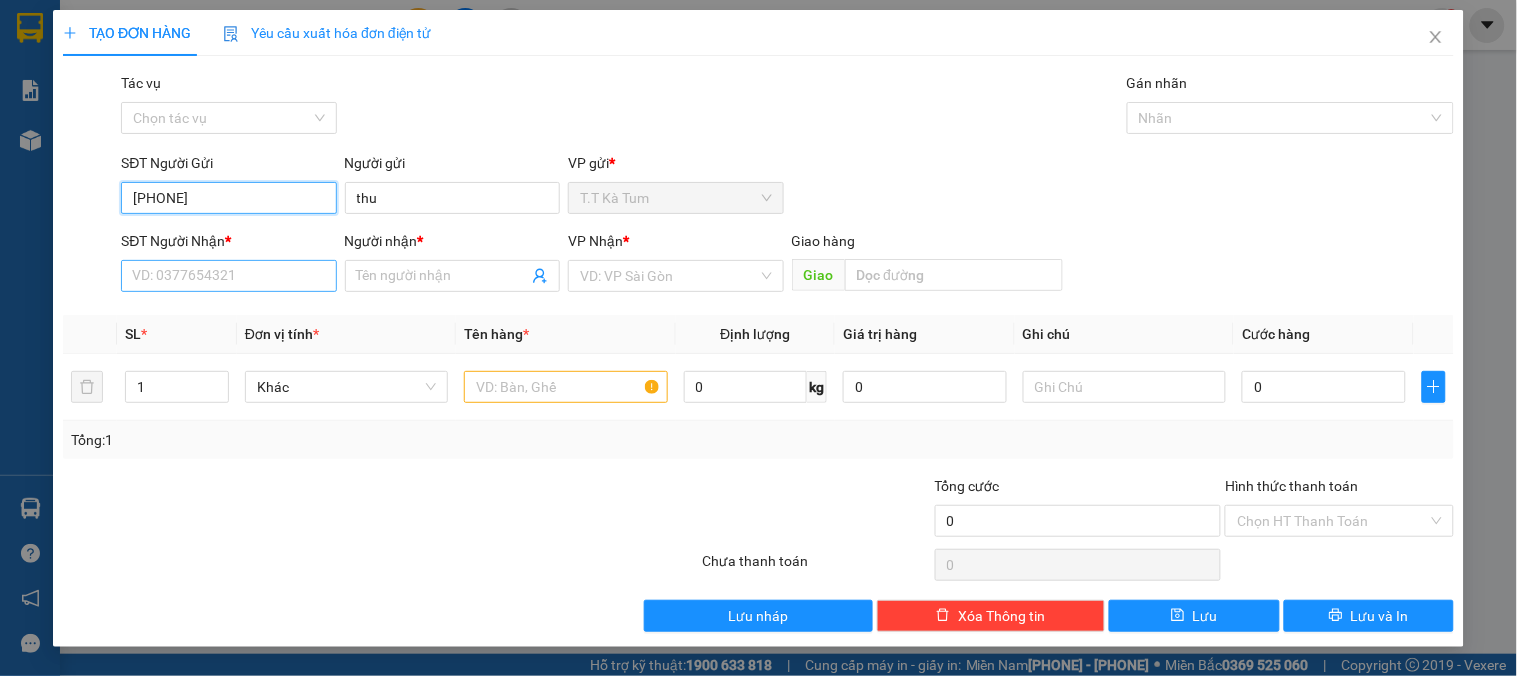 type on "[PHONE]" 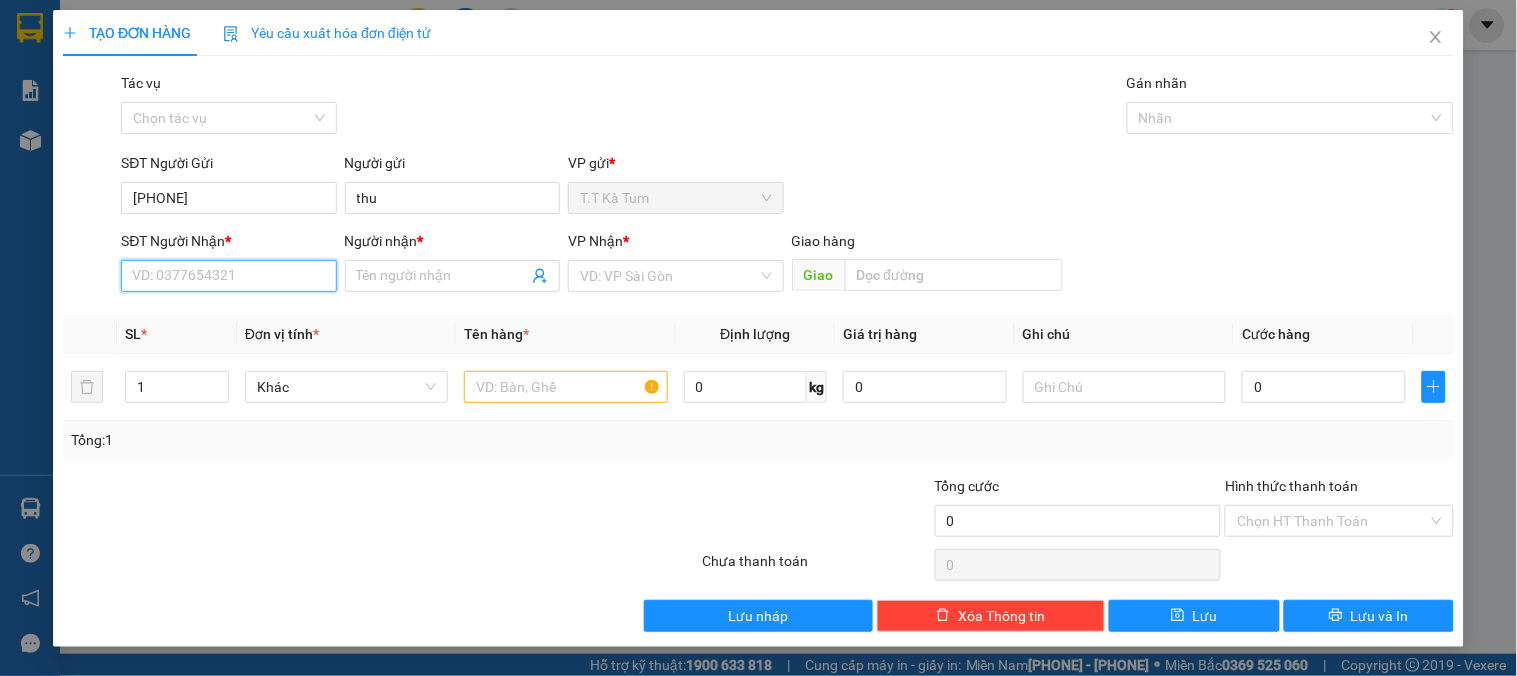 drag, startPoint x: 193, startPoint y: 268, endPoint x: 198, endPoint y: 297, distance: 29.427877 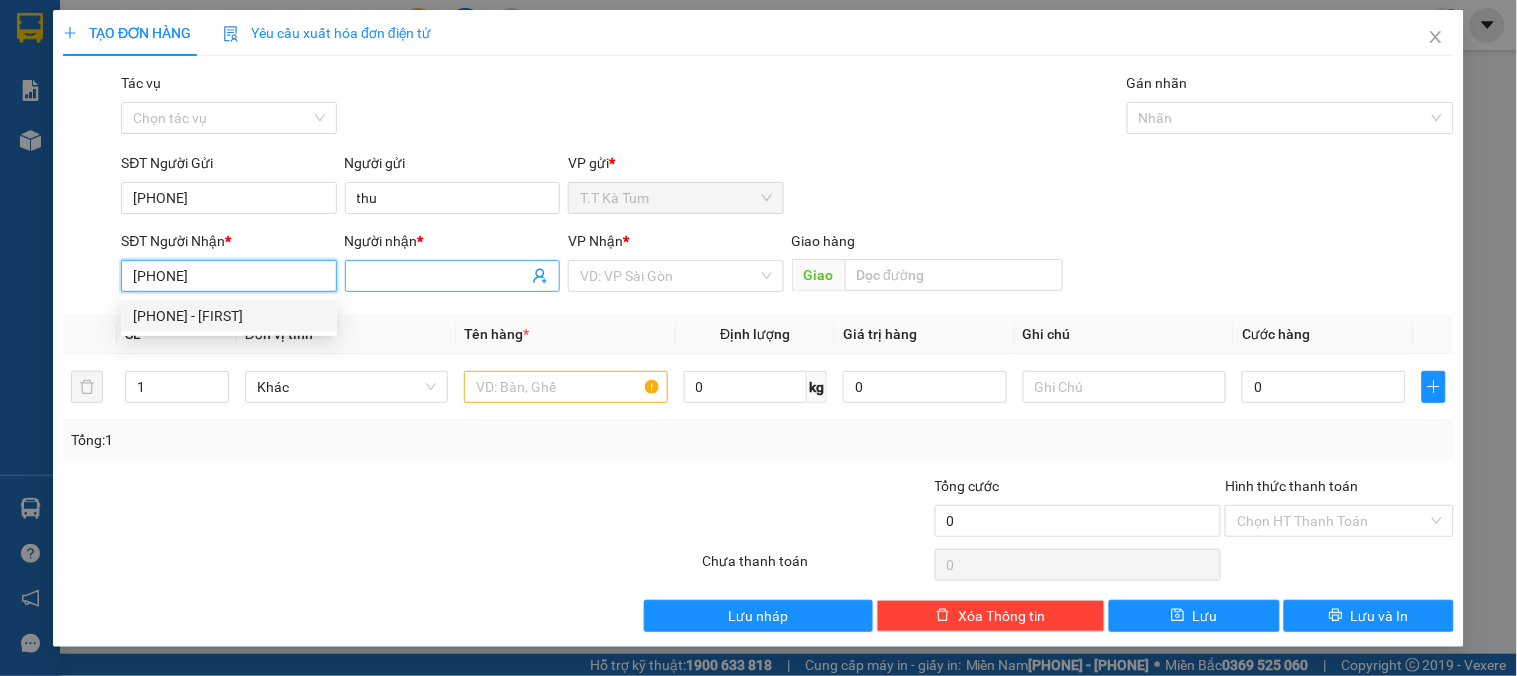 type on "[PHONE]" 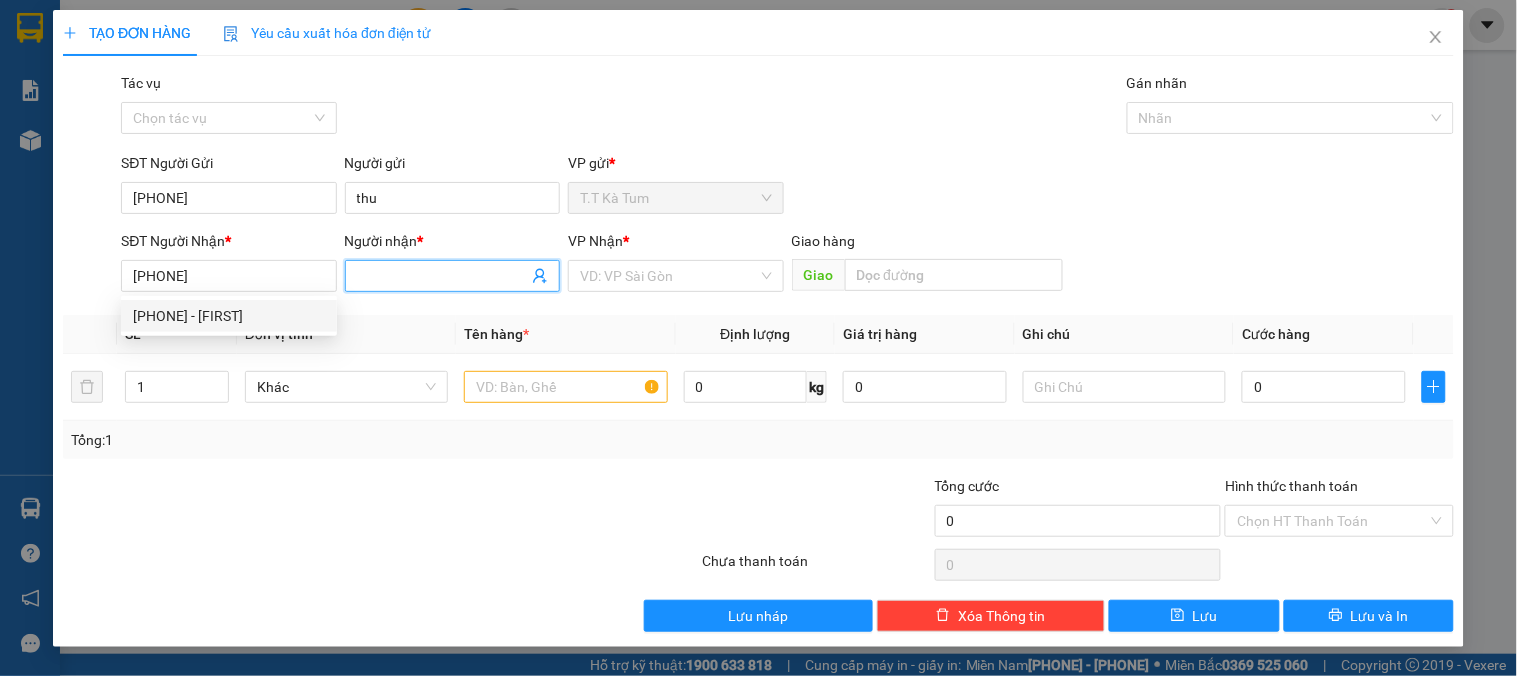 click on "Người nhận  *" at bounding box center [442, 276] 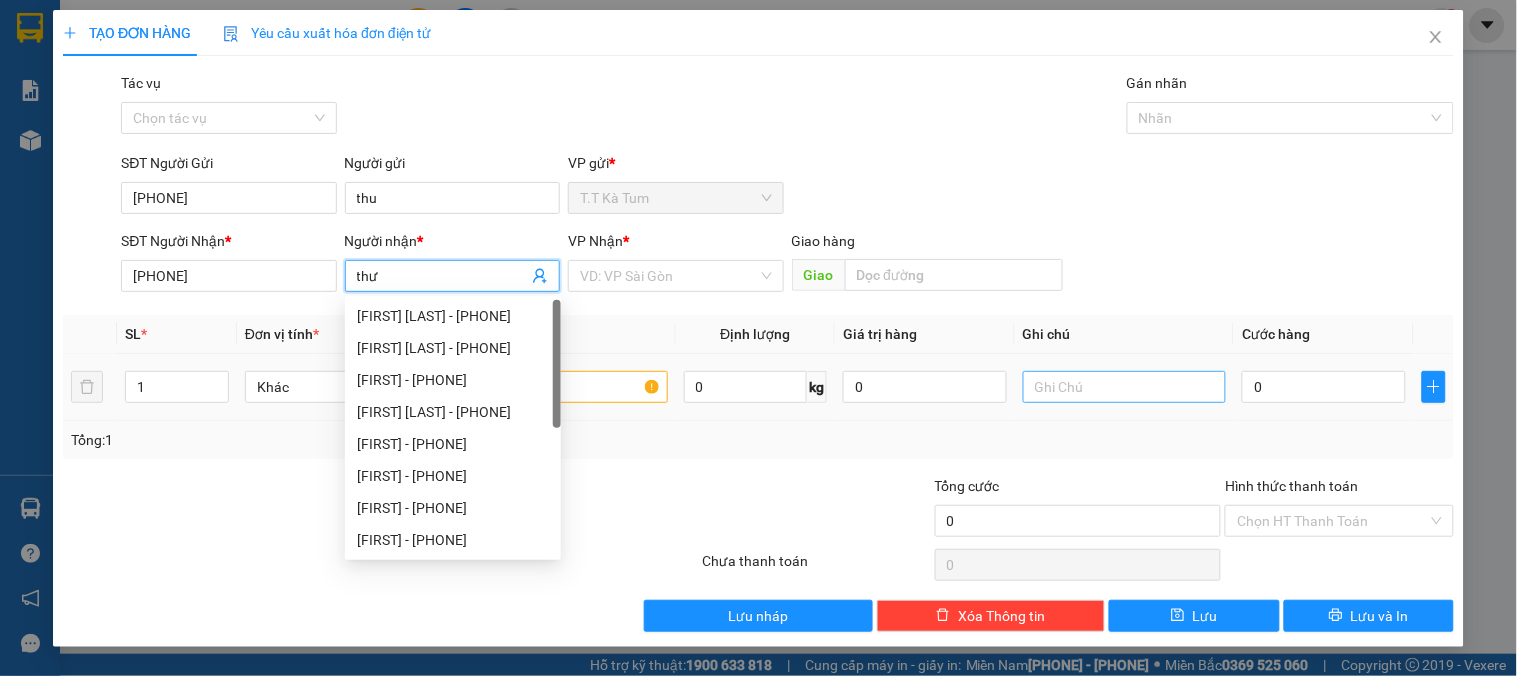 type on "thư" 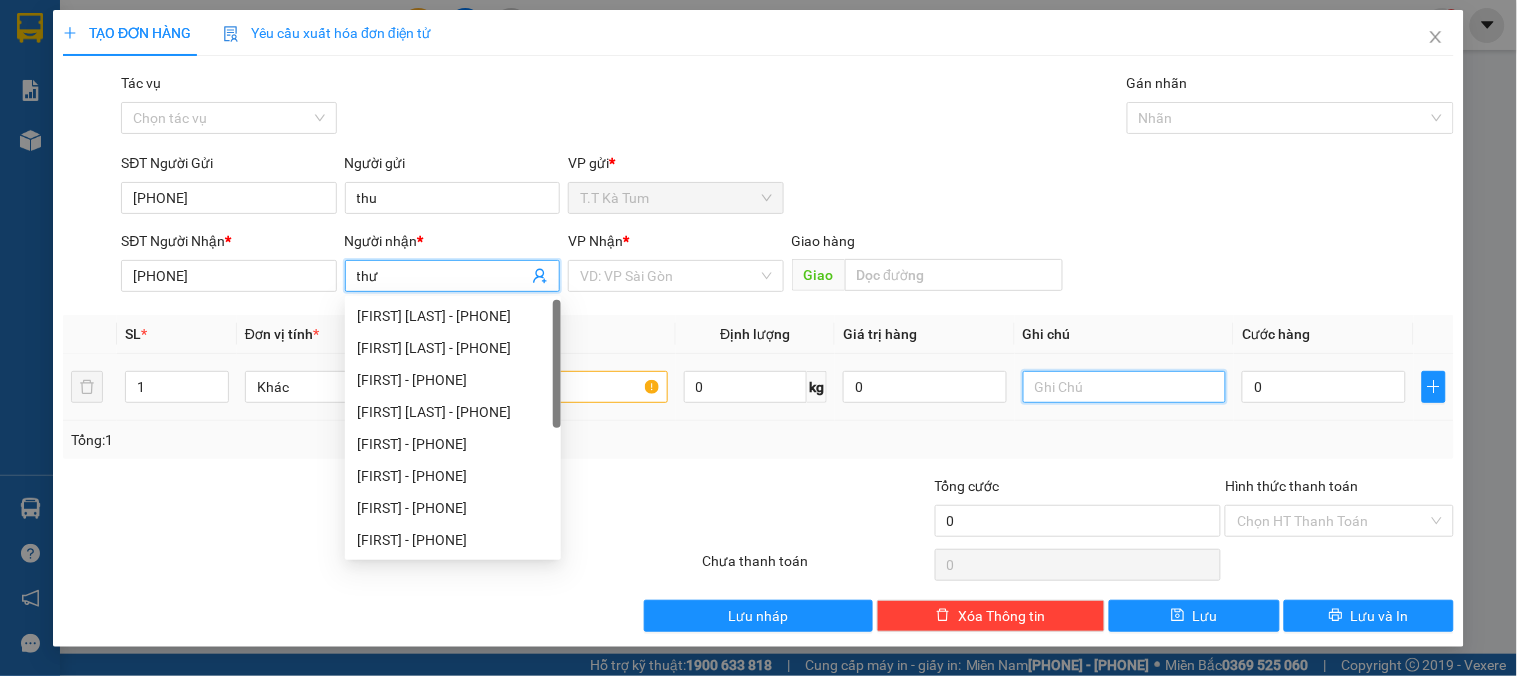 click at bounding box center (1124, 387) 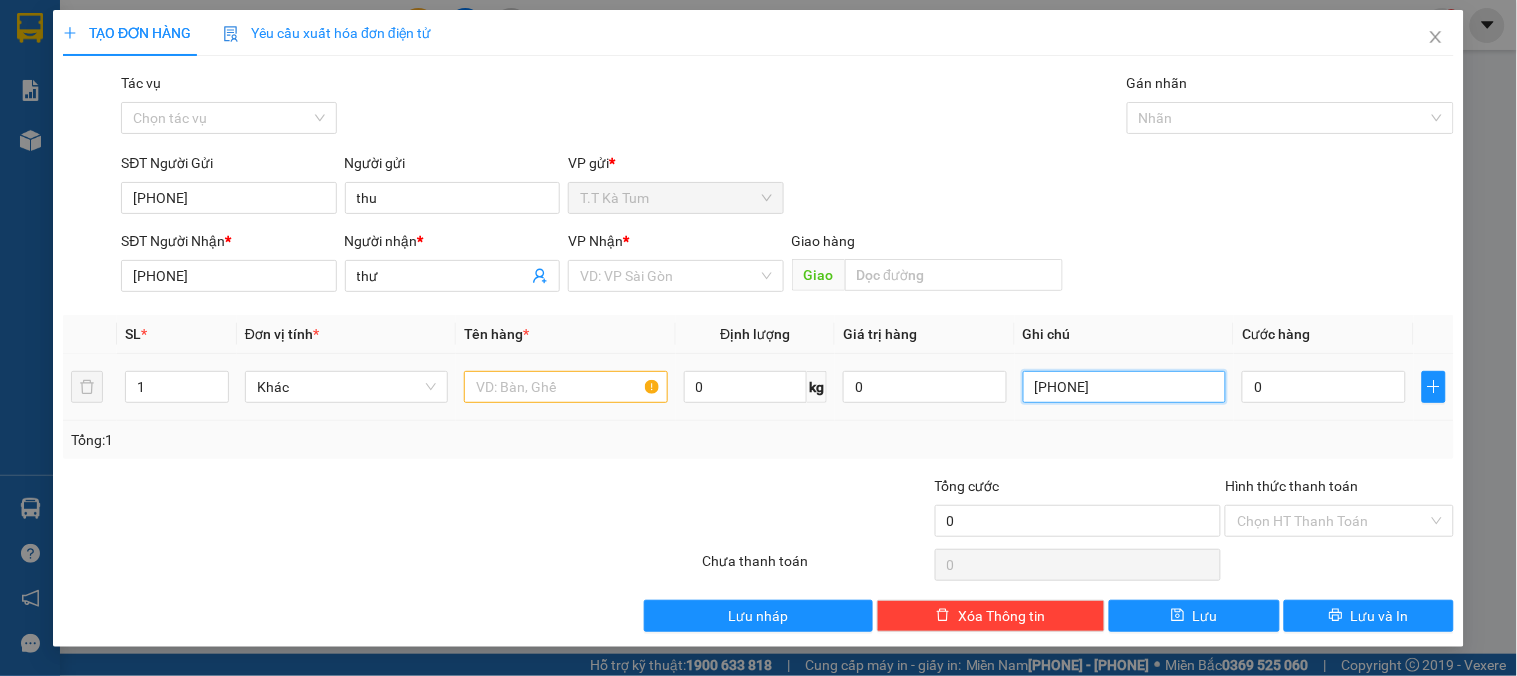 type on "[PHONE]" 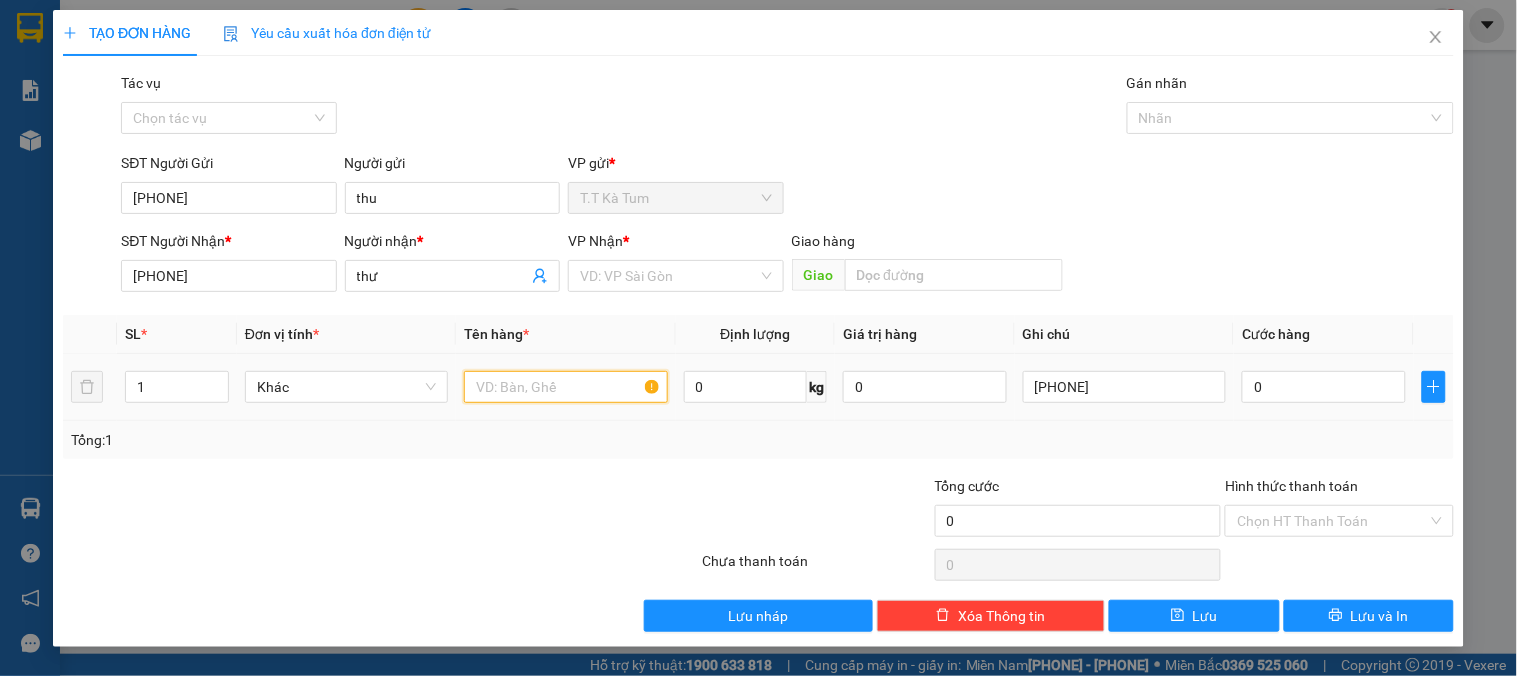 click at bounding box center [565, 387] 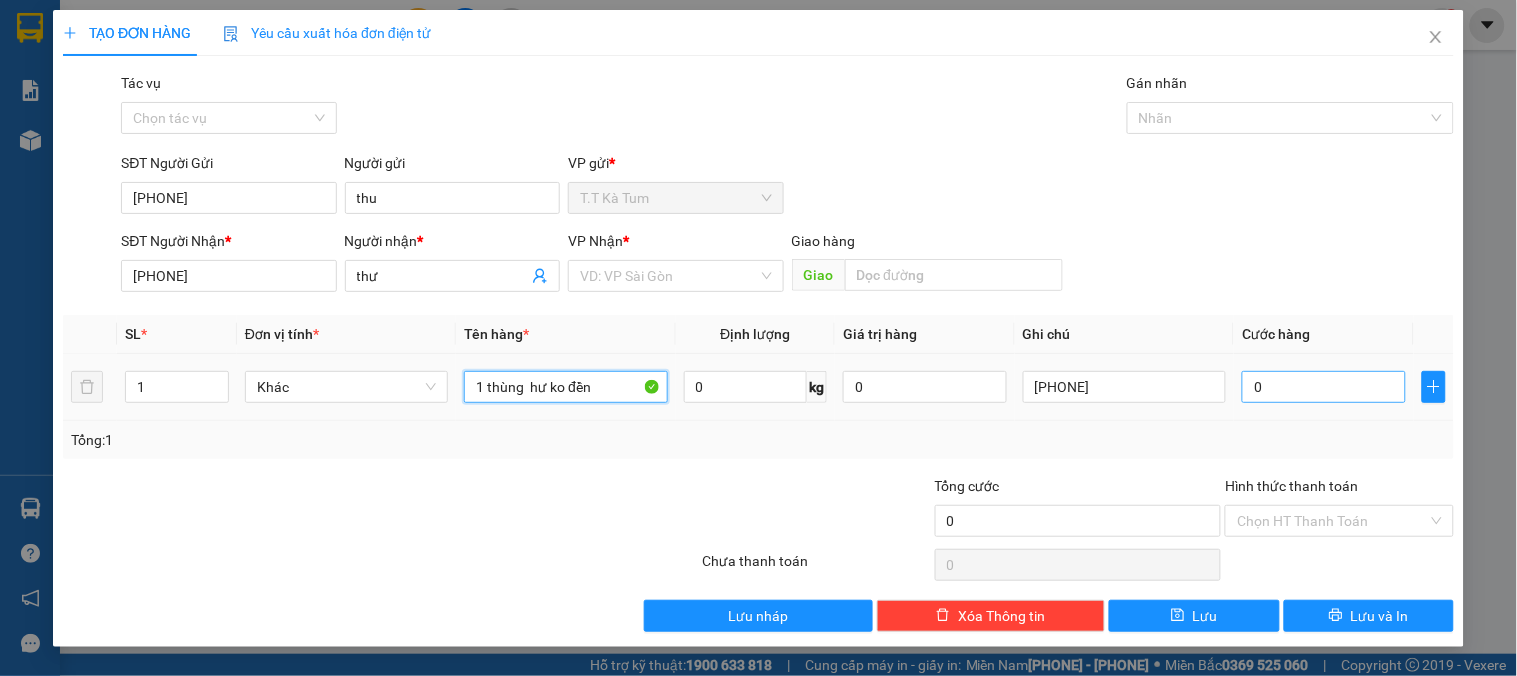 type on "1 thùng  hư ko đền" 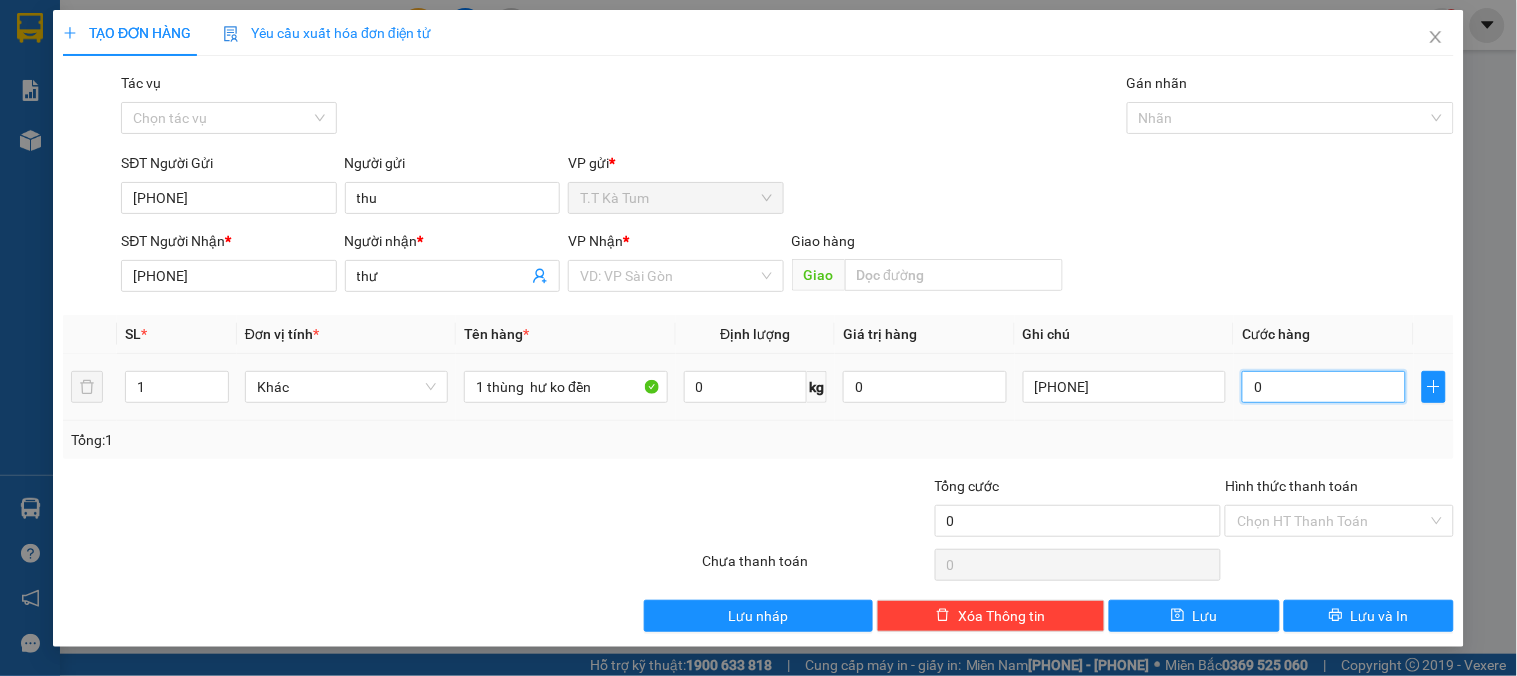 click on "0" at bounding box center (1324, 387) 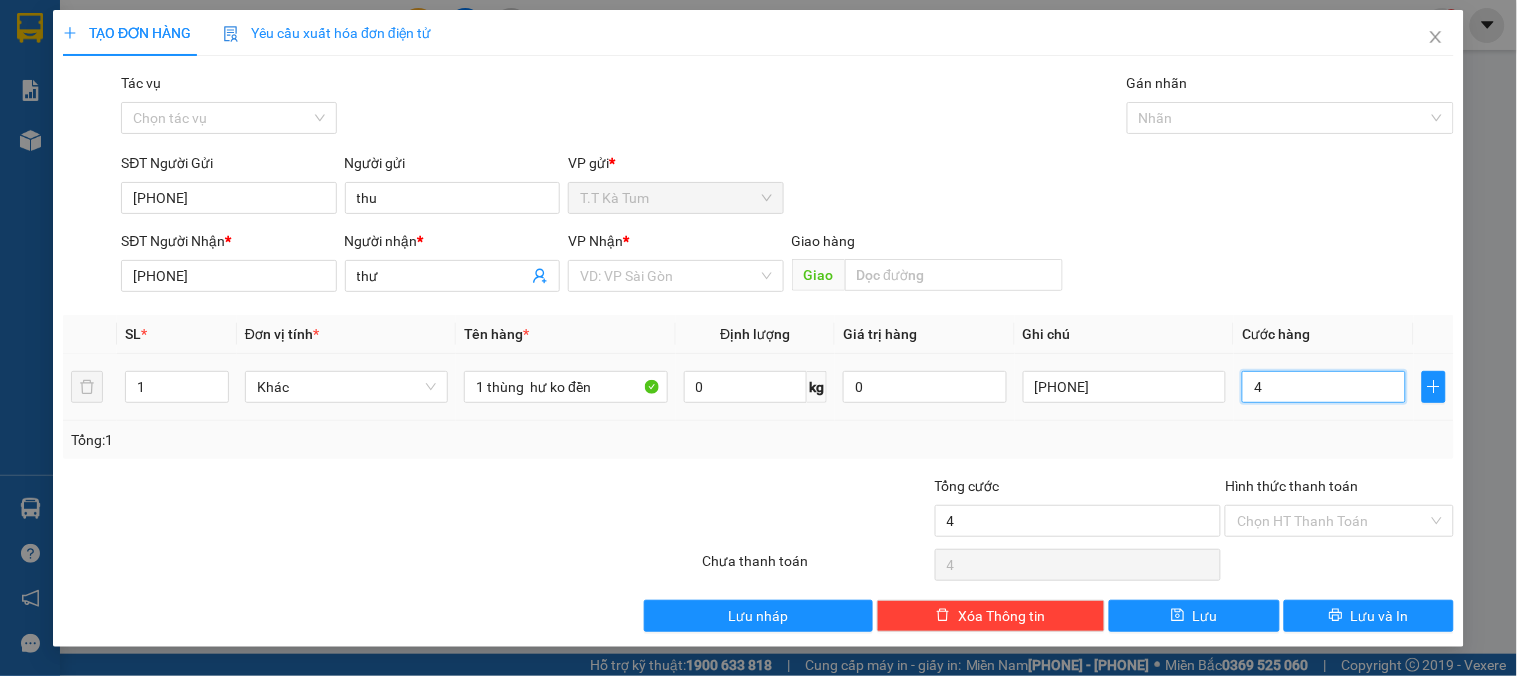 type on "40" 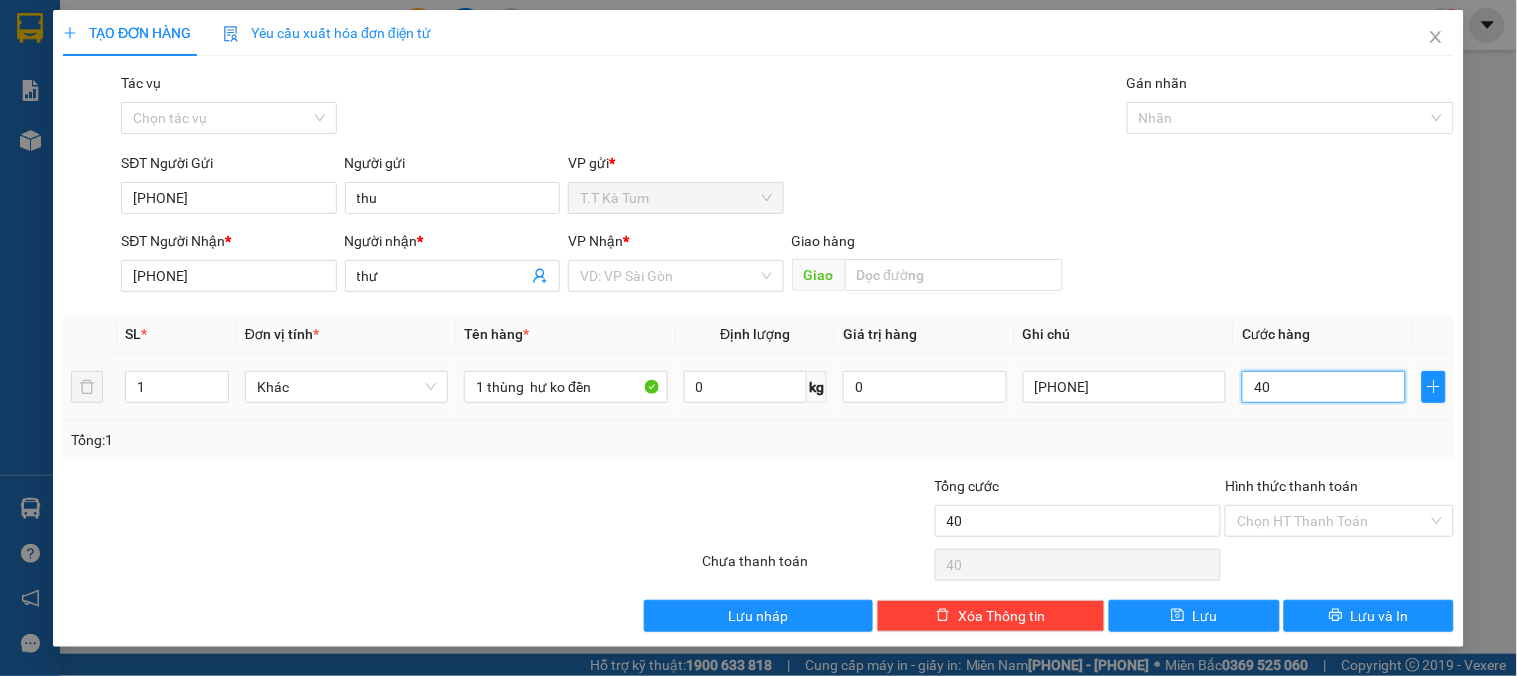 type on "400" 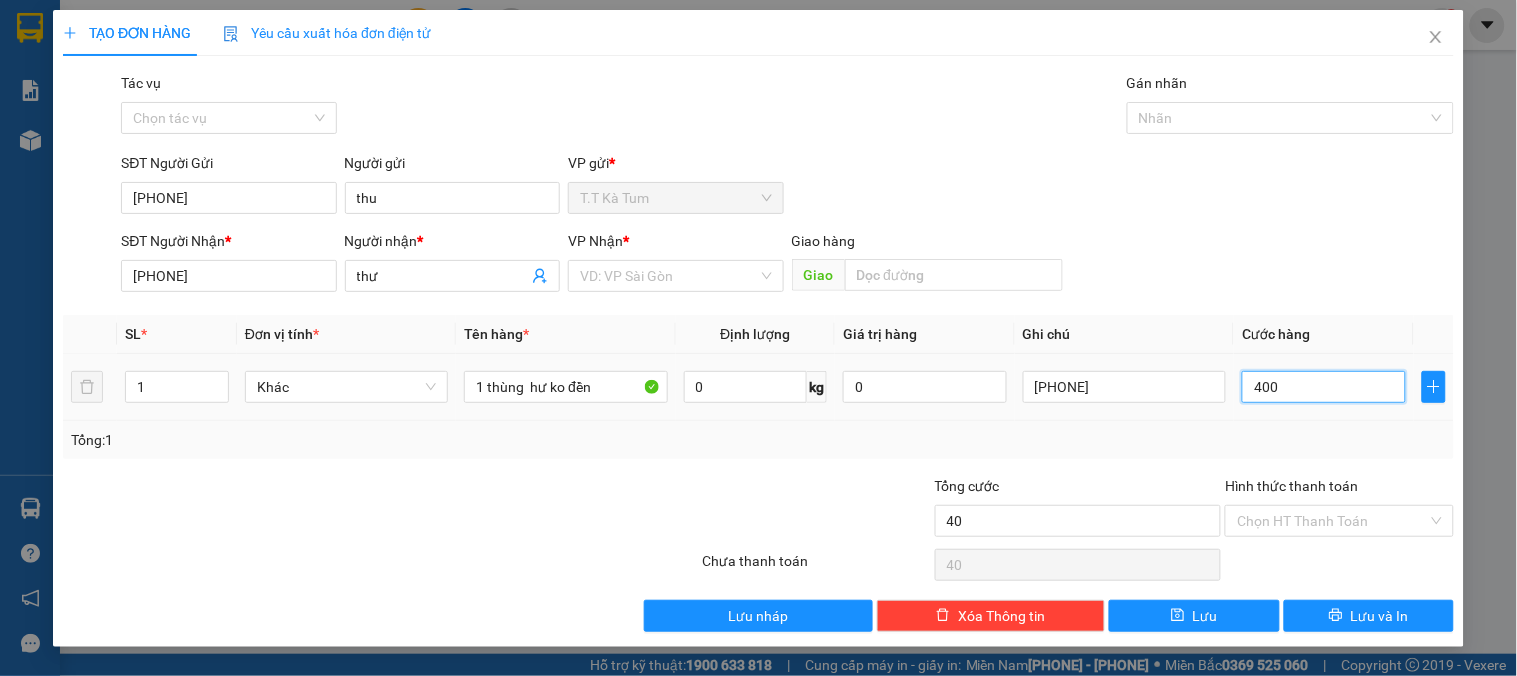 type on "400" 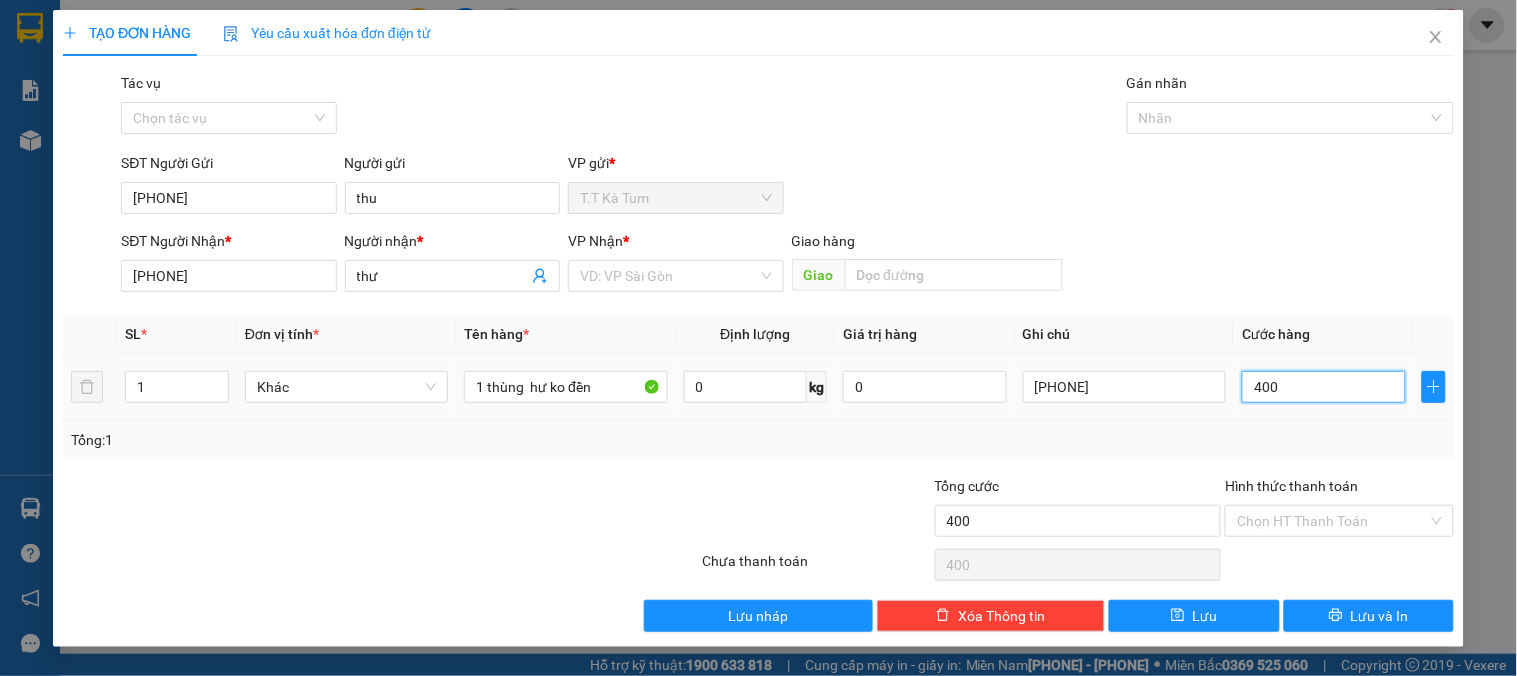 type on "4.000" 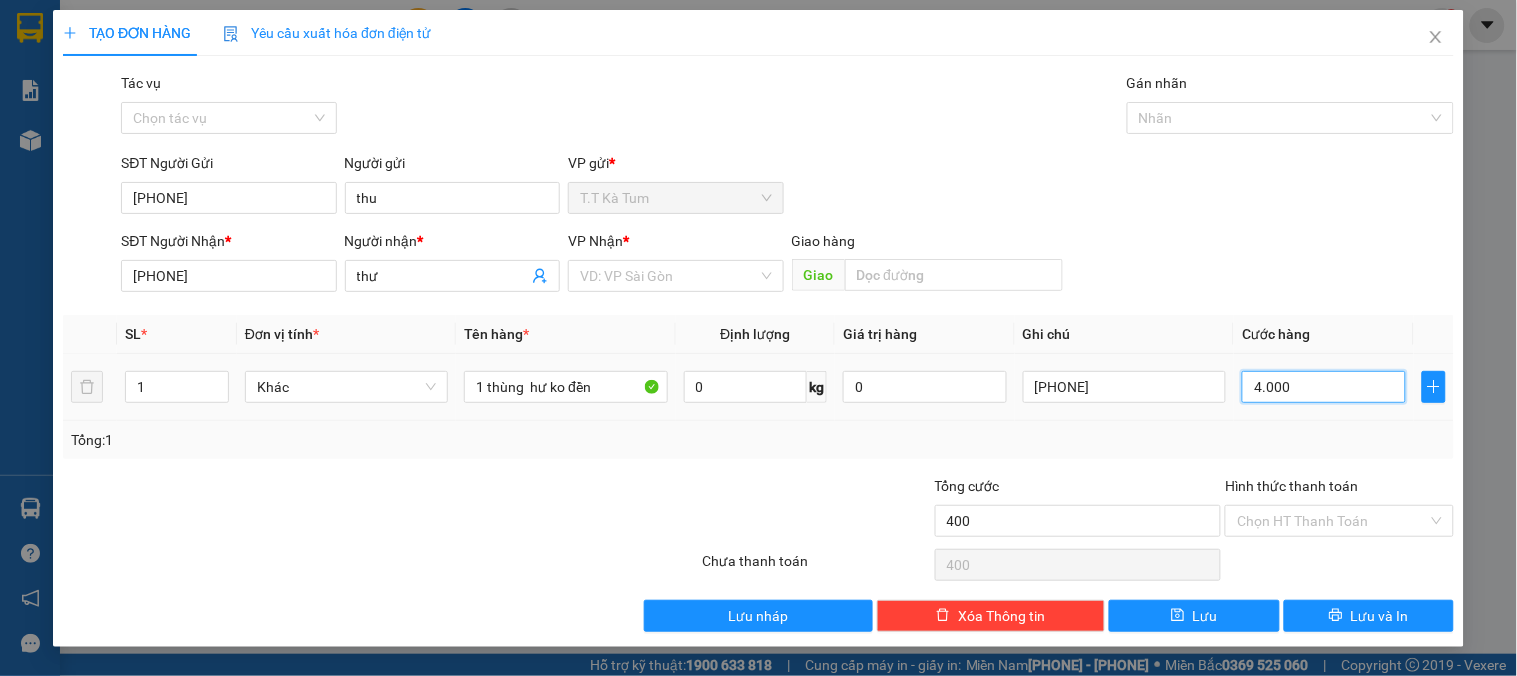 type on "4.000" 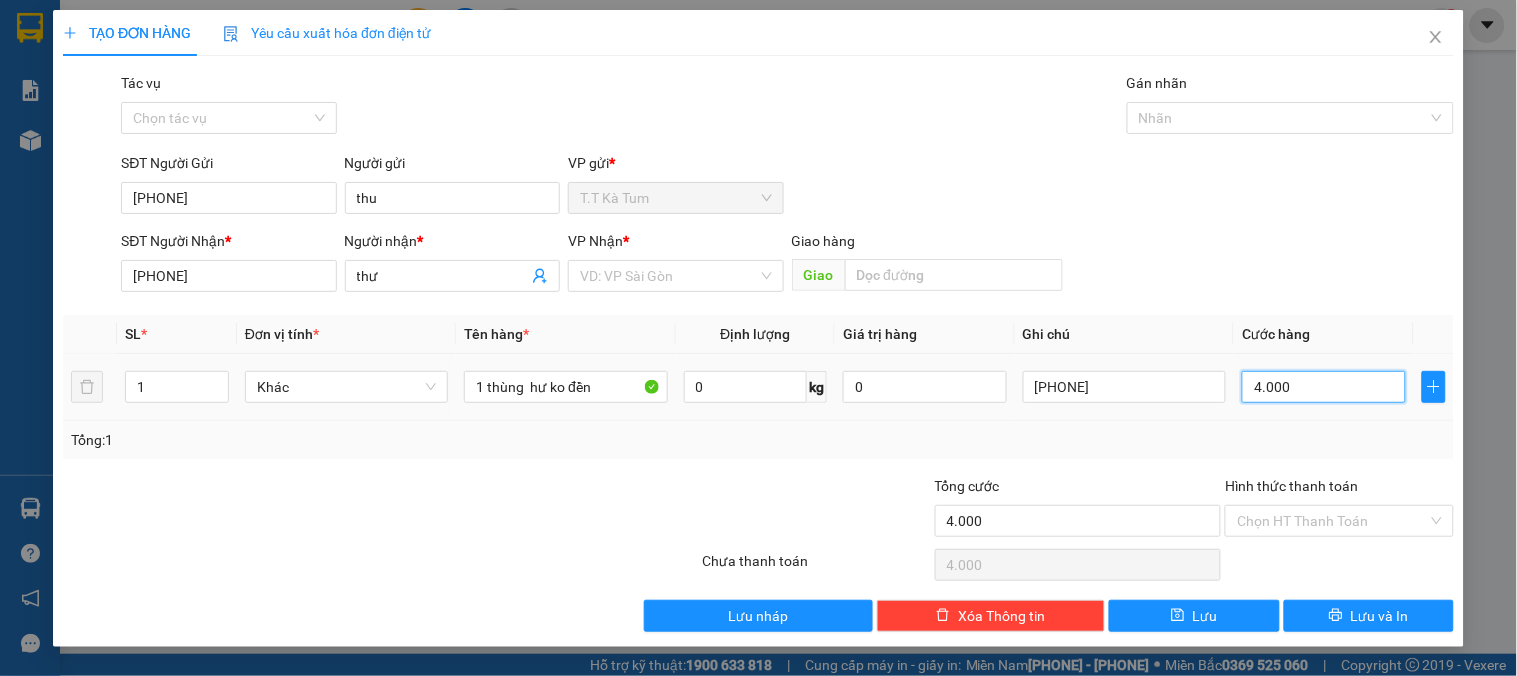 type on "40.000" 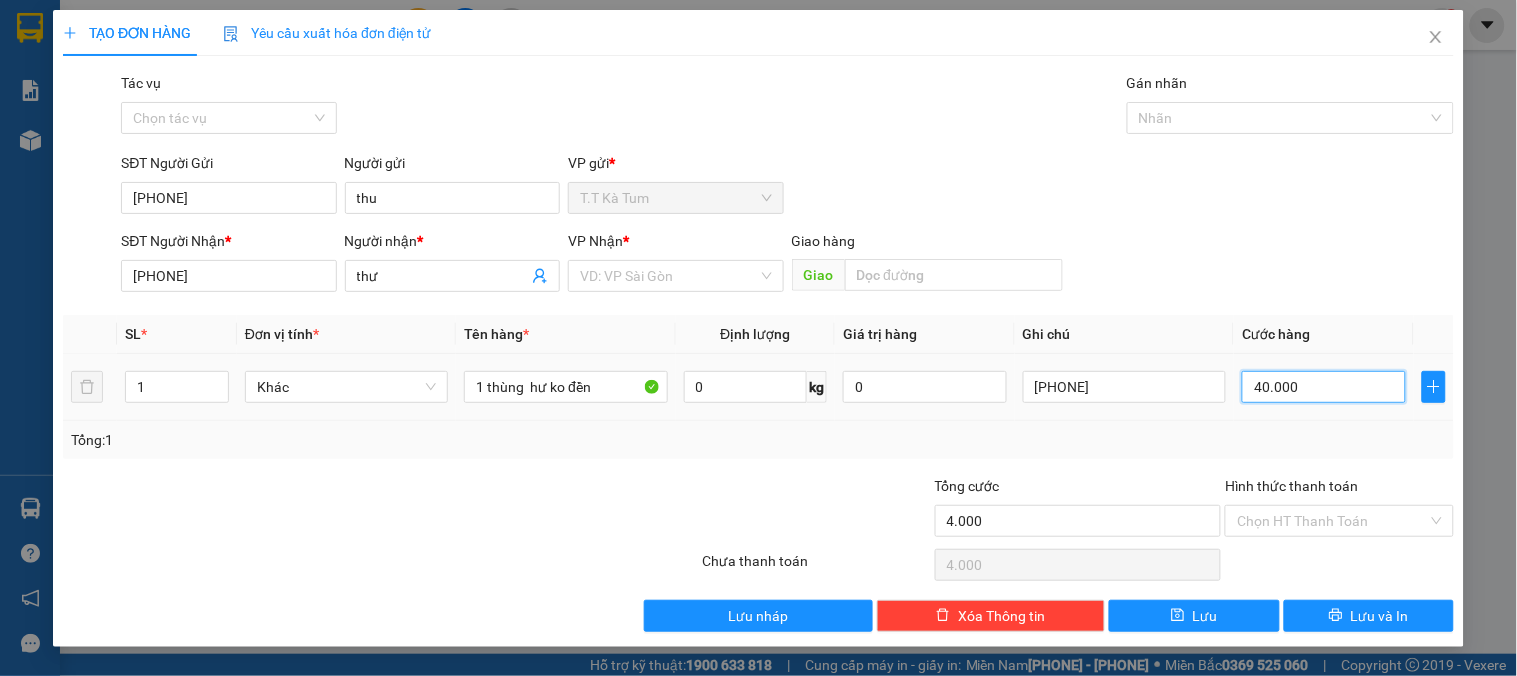 type on "40.000" 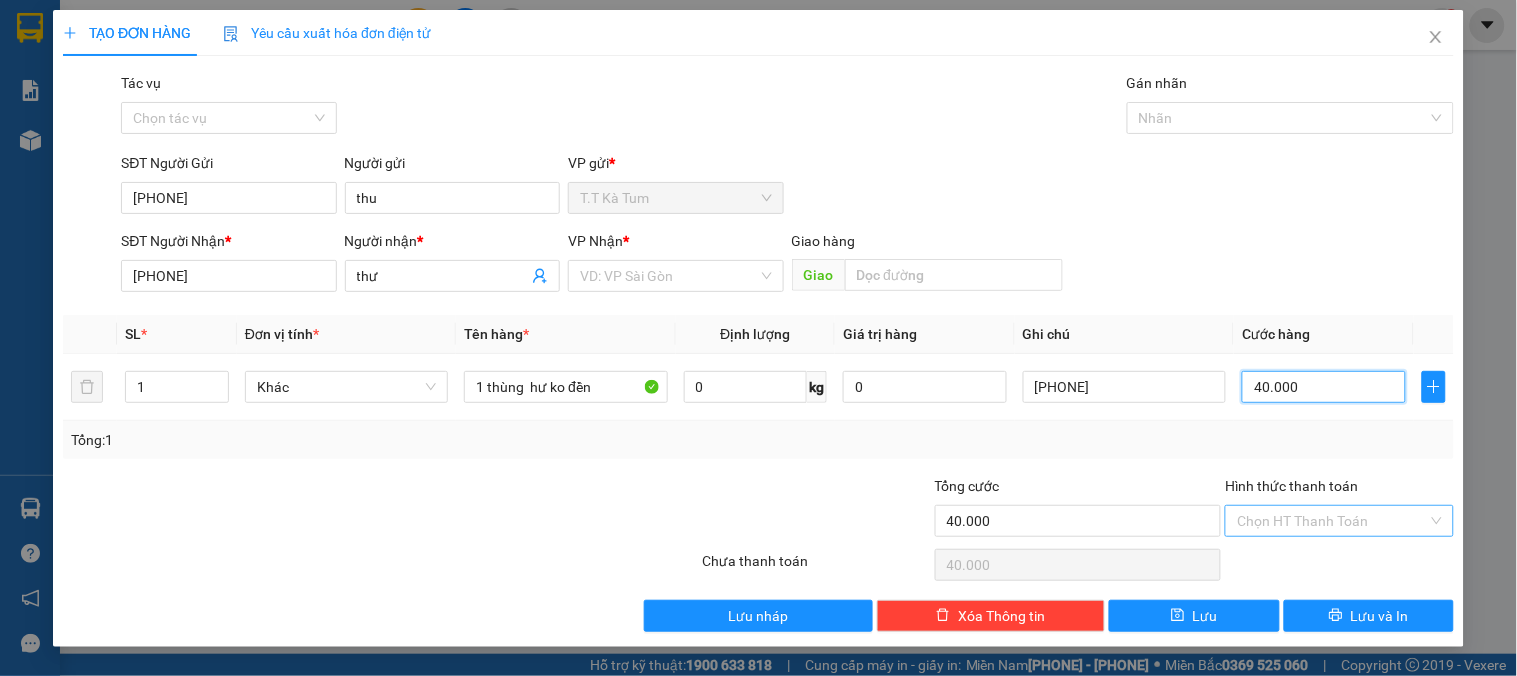 type on "40.000" 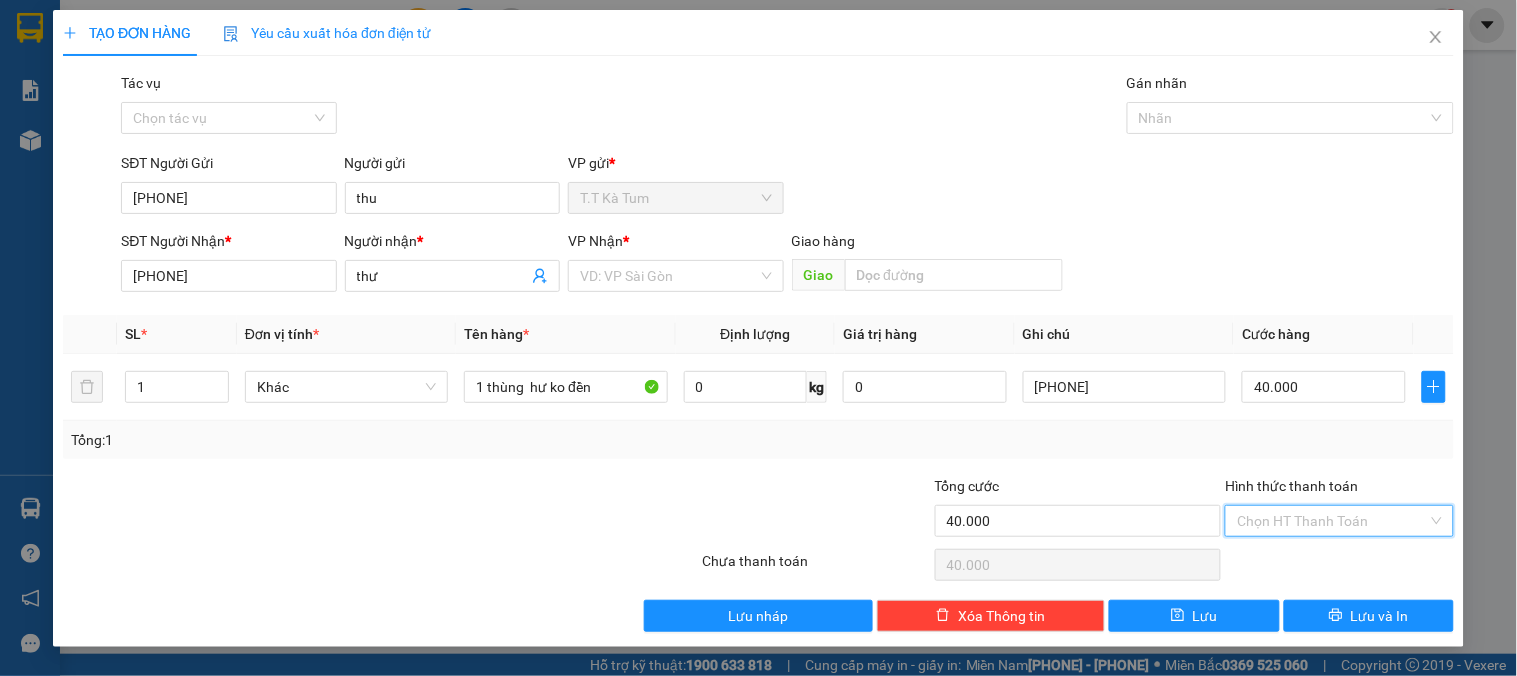 drag, startPoint x: 1306, startPoint y: 510, endPoint x: 1316, endPoint y: 531, distance: 23.259407 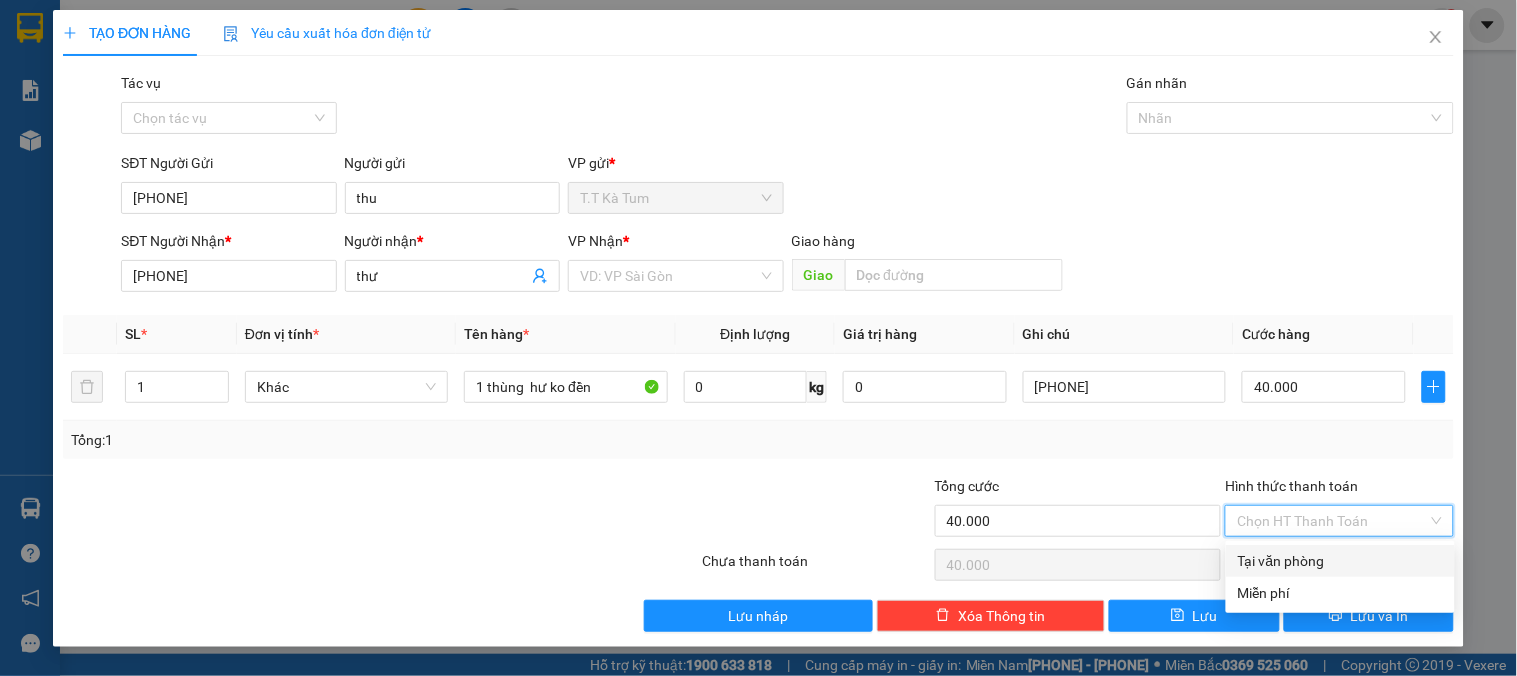 click on "Tại văn phòng" at bounding box center [1340, 561] 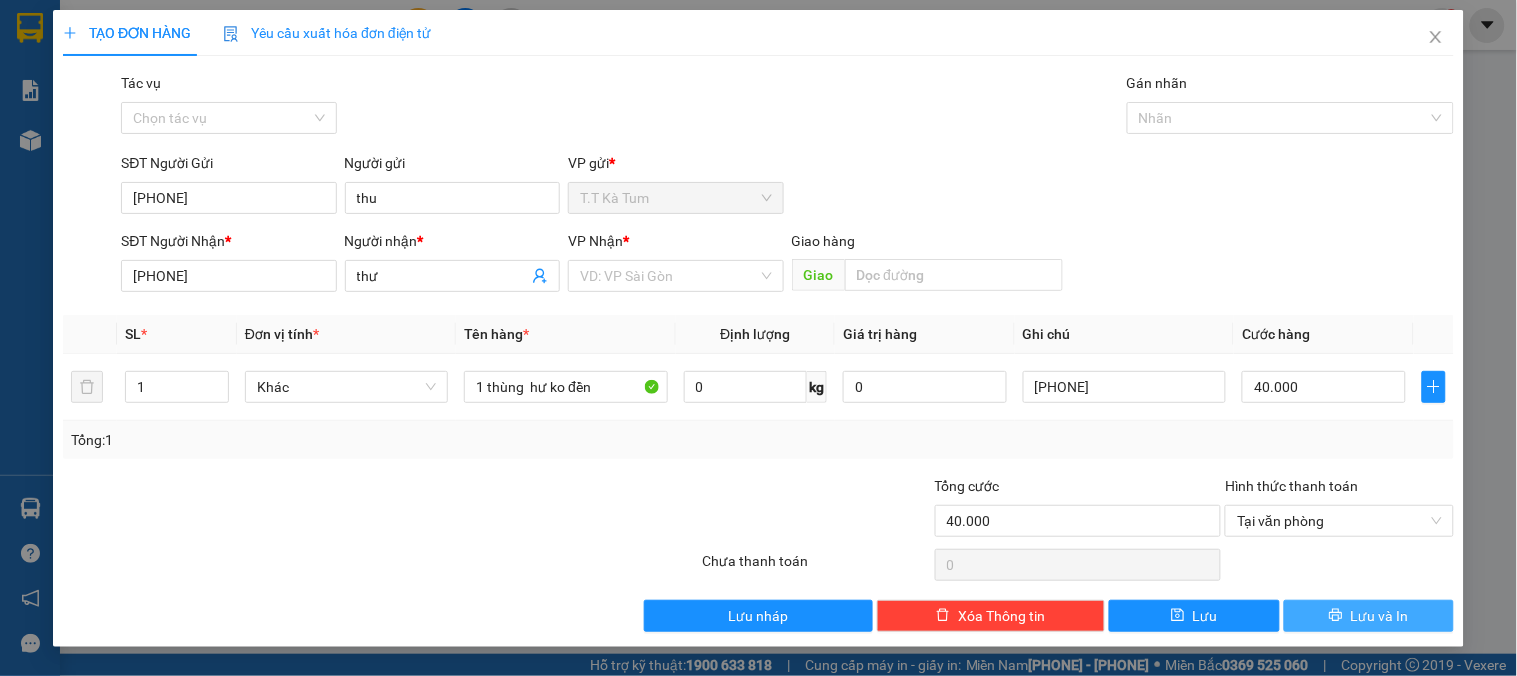 click on "Lưu và In" at bounding box center [1380, 616] 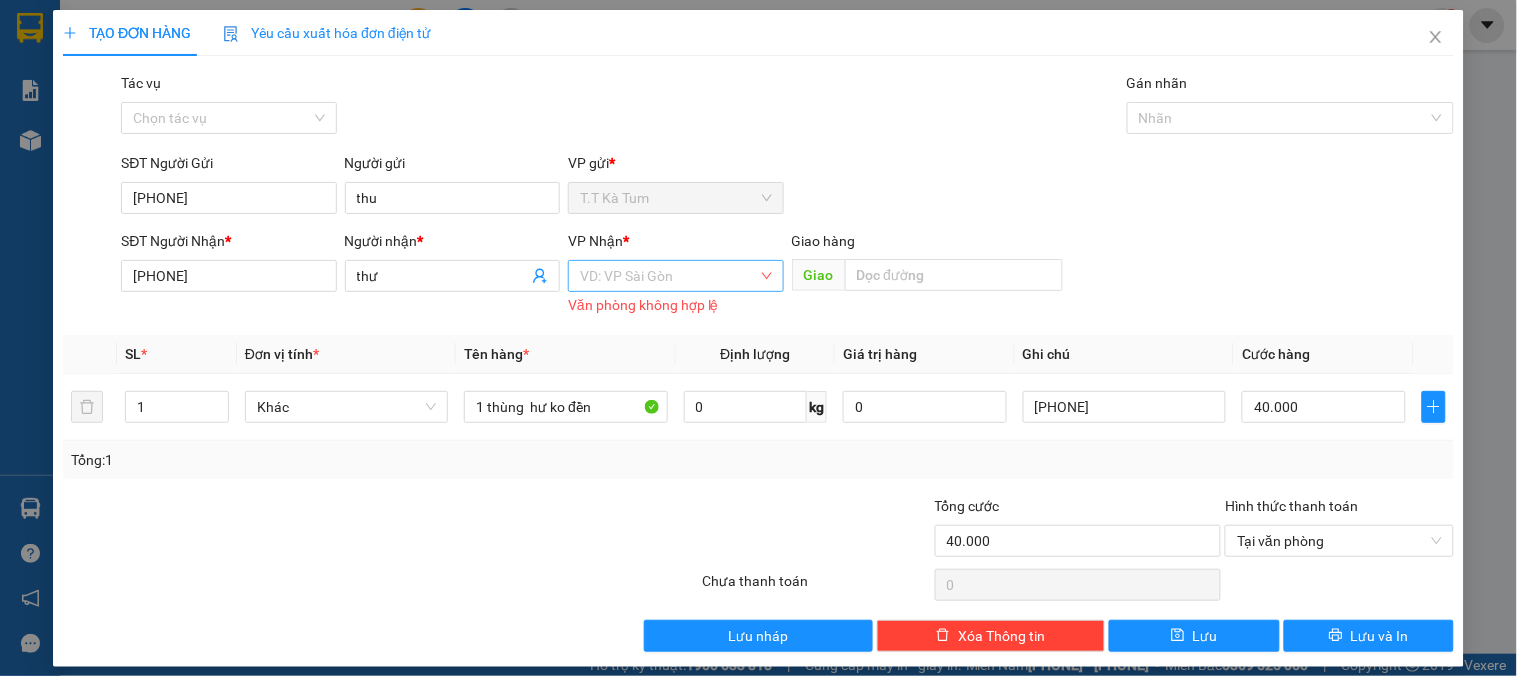 click at bounding box center (668, 276) 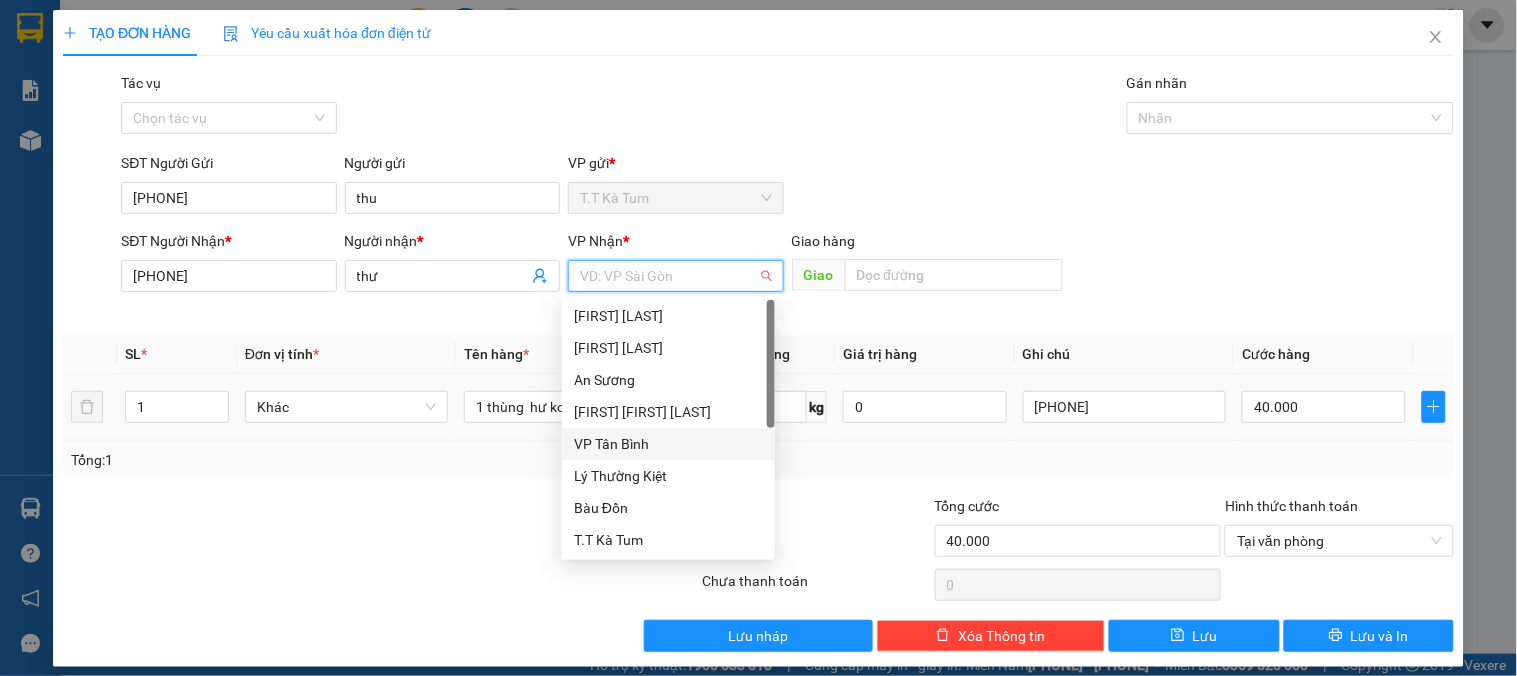 drag, startPoint x: 671, startPoint y: 437, endPoint x: 681, endPoint y: 438, distance: 10.049875 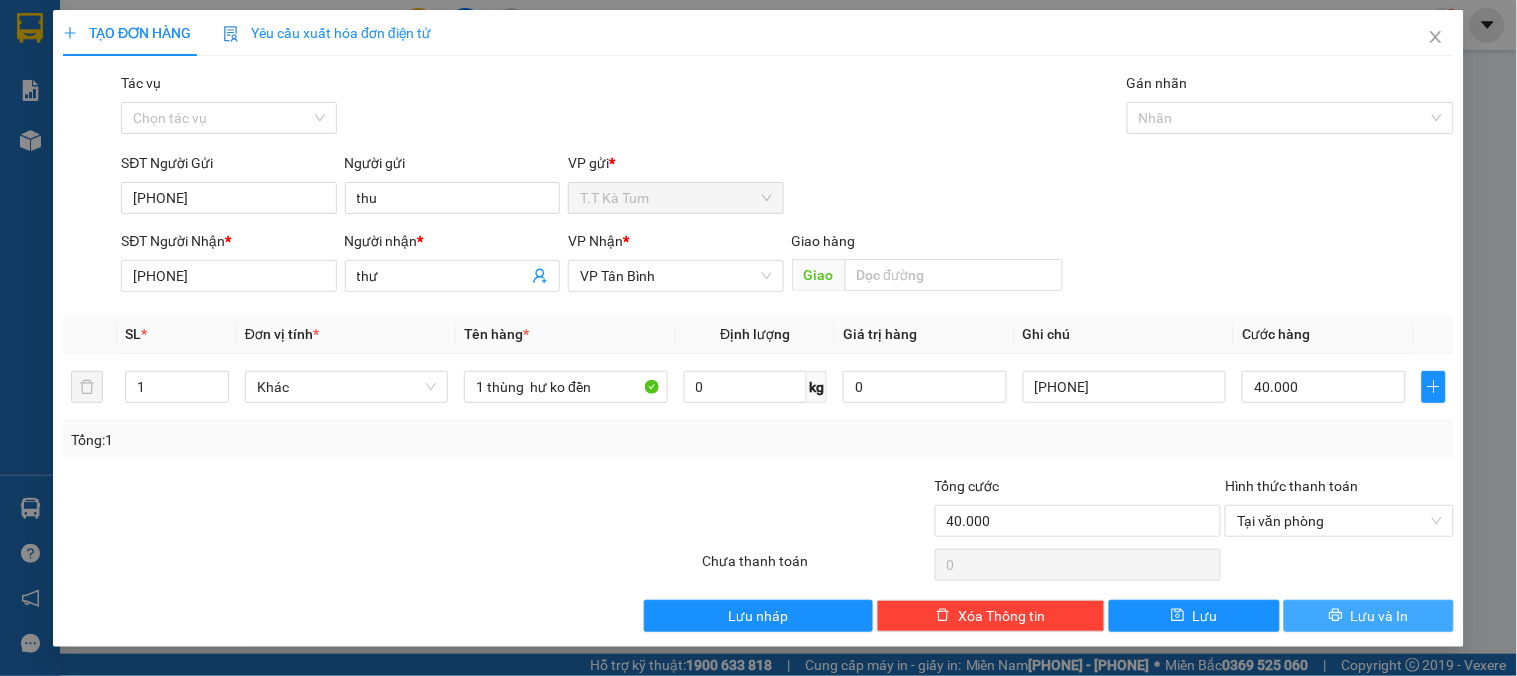 click on "Lưu và In" at bounding box center (1369, 616) 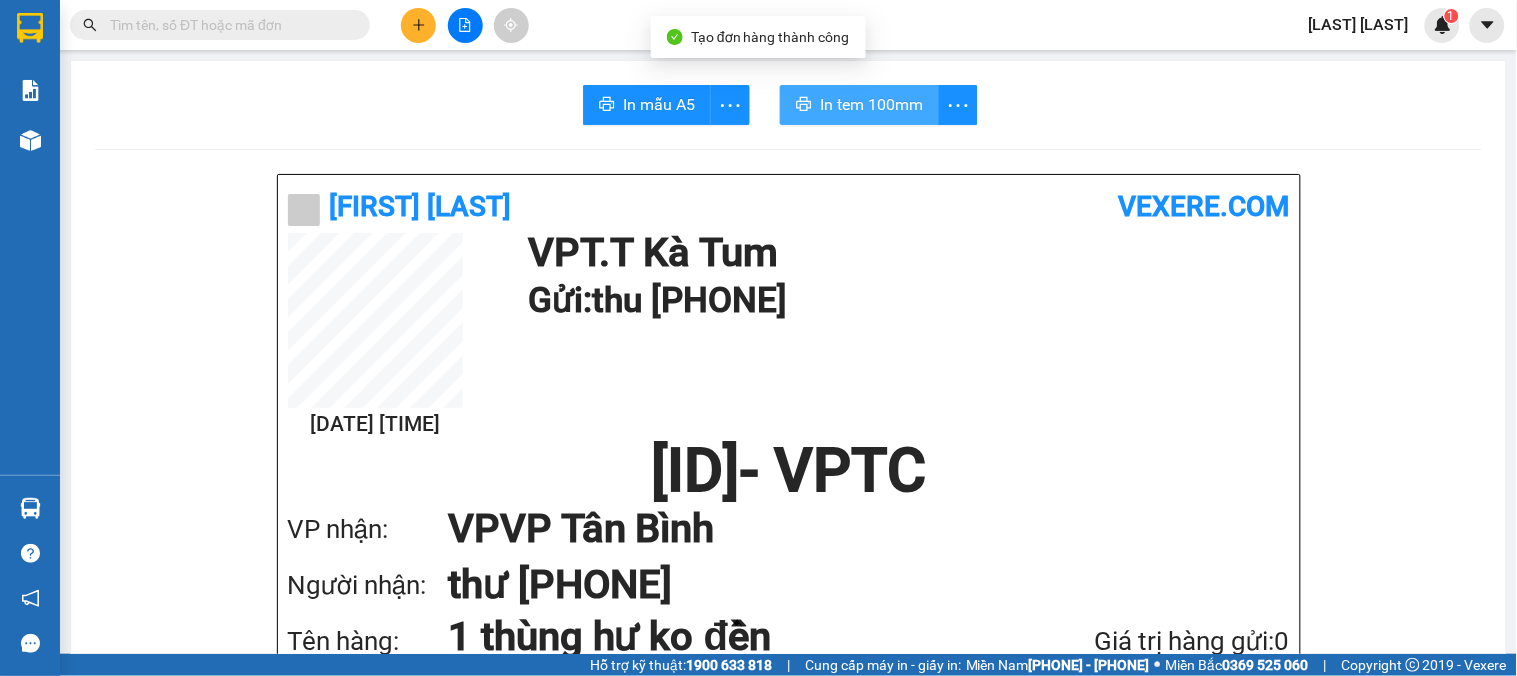 drag, startPoint x: 887, startPoint y: 115, endPoint x: 903, endPoint y: 138, distance: 28.01785 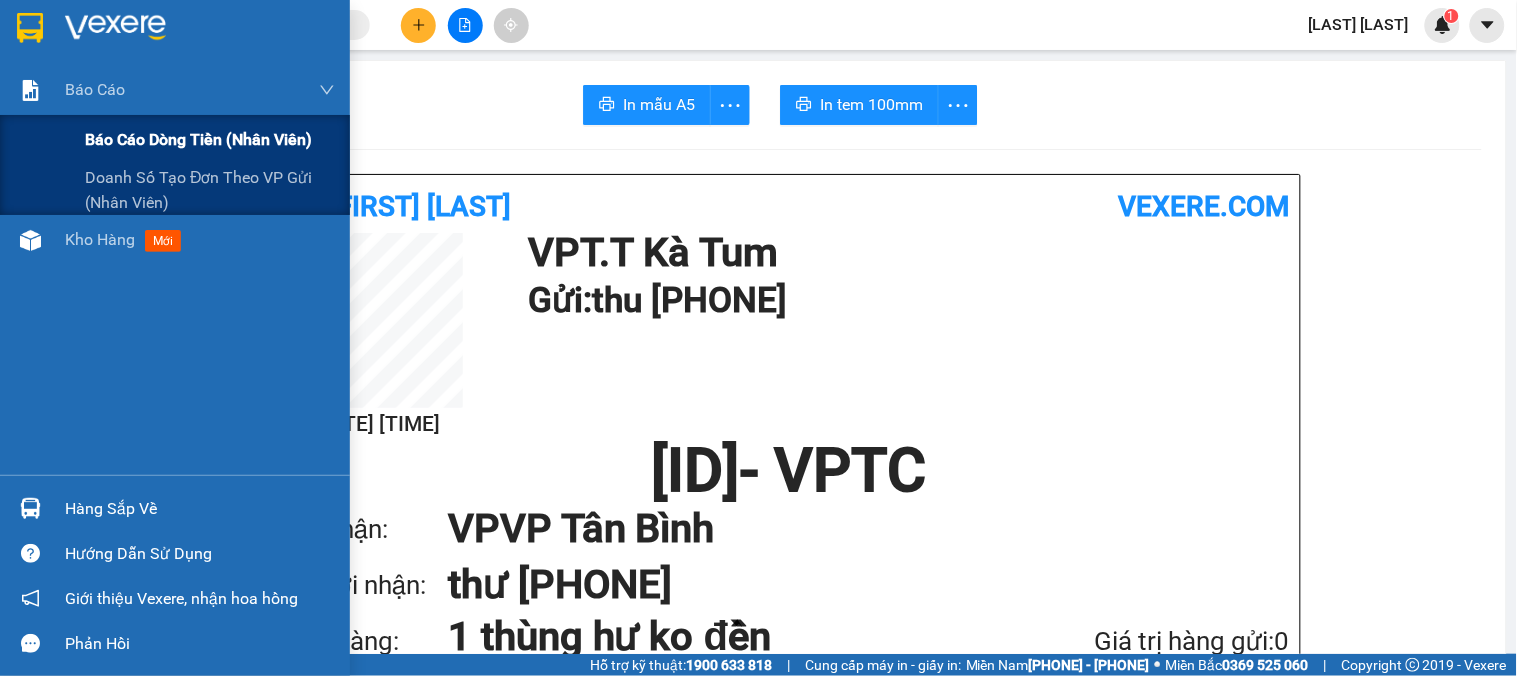 click on "Báo cáo dòng tiền (nhân viên)" at bounding box center [198, 139] 